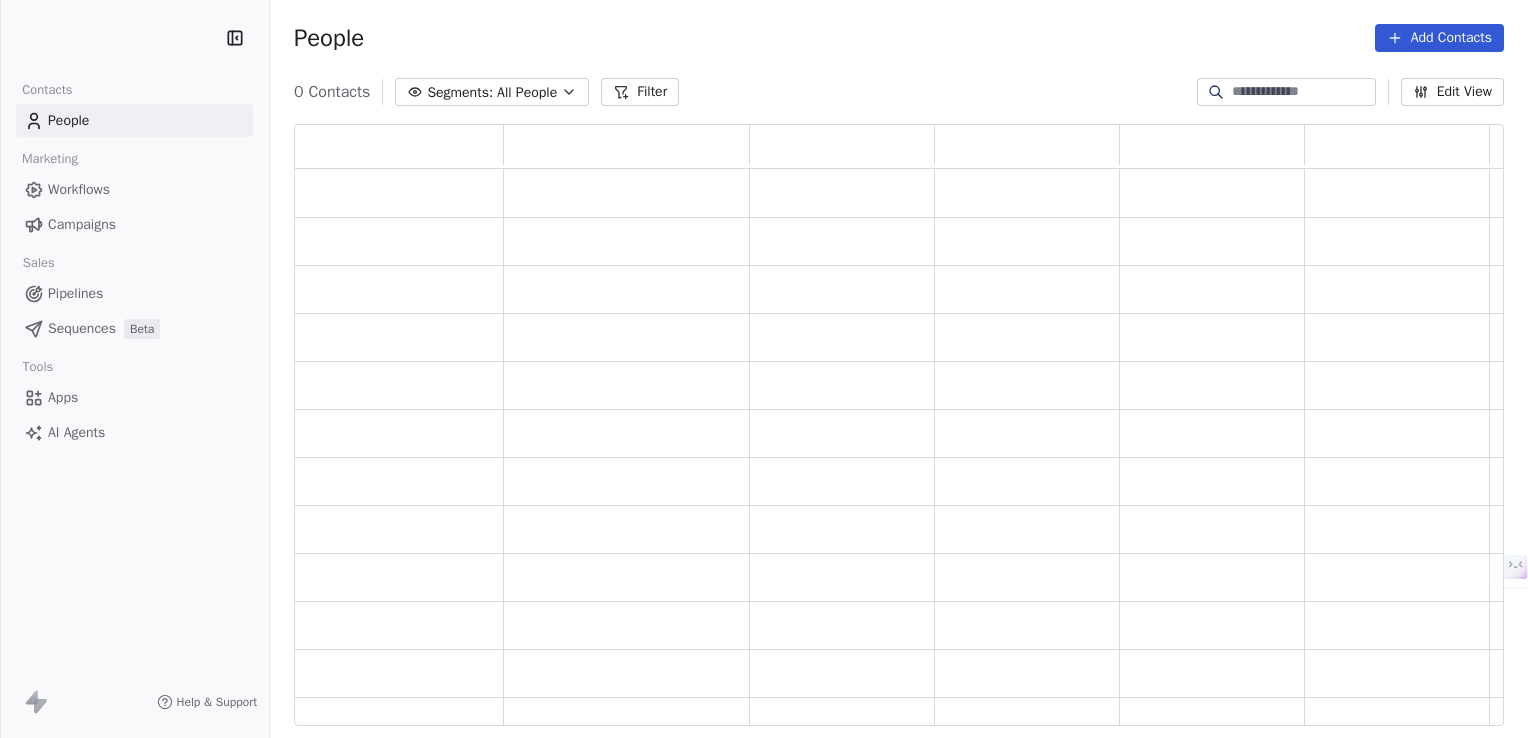 scroll, scrollTop: 0, scrollLeft: 0, axis: both 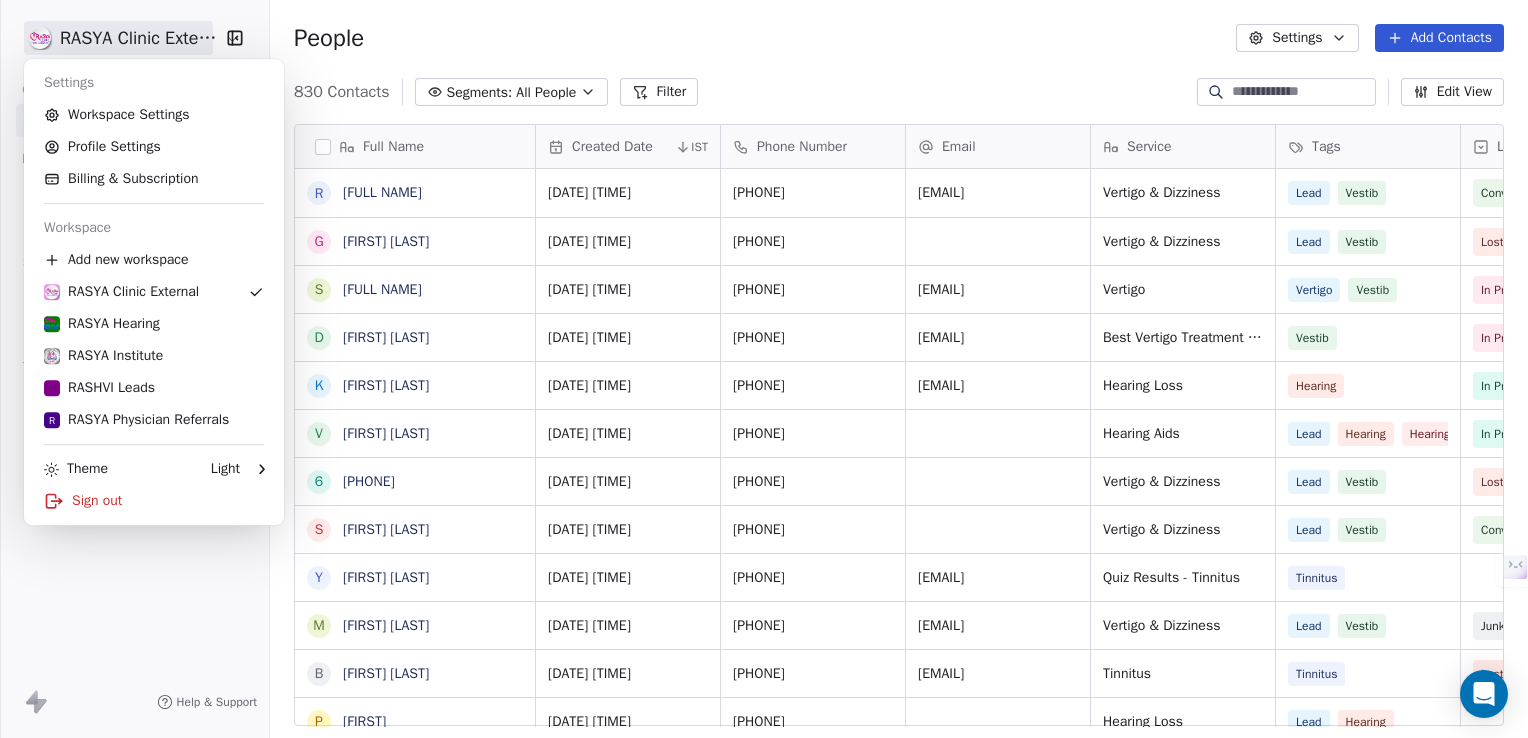 click on "RASYA Clinic External Contacts People Marketing Workflows Campaigns Sales Pipelines Sequences Beta Tools Apps AI Agents Help & Support People Settings Add Contacts 830 Contacts Segments: All People Filter Edit View Tag Add to Sequence Export Full Name R [FULL NAME] G Ganta Karuna S Swetha Ponna D Durga Prasad Kurma K Khadem Ul Hassanain V Vijaya Prasad Medapati 6 [PHONE] S Srinivasu G Y Yogendra Ayiti M Madu Siva Sankararao B Bhargavi Rayidi P Prashan P Pavana Kumari Mukkala A Akhil Sunkari C Chandra Shekar M Manju Sonowal R Raju Manda R Ravindra Reddy P Prasad Dharmana A A Mohan Reddy T Tejaswi S Saidhulu M R Rachana Patel R Ramu K B Bobby N Narendra Sharma V Veda D Dalapathi Surya Kumar E Emmadi Rama devi S Srinivas Lingampally S Sanchita Satvi T Thota Prem sunder Created Date IST Phone Number Email Service Tags Lead Status Internal Notes Preferred Branch Appointment Time IST [DATE] [TIME] [PHONE] [EMAIL] Vertigo & Dizziness Lead Vestib Converted - Appointment Lead" at bounding box center [764, 369] 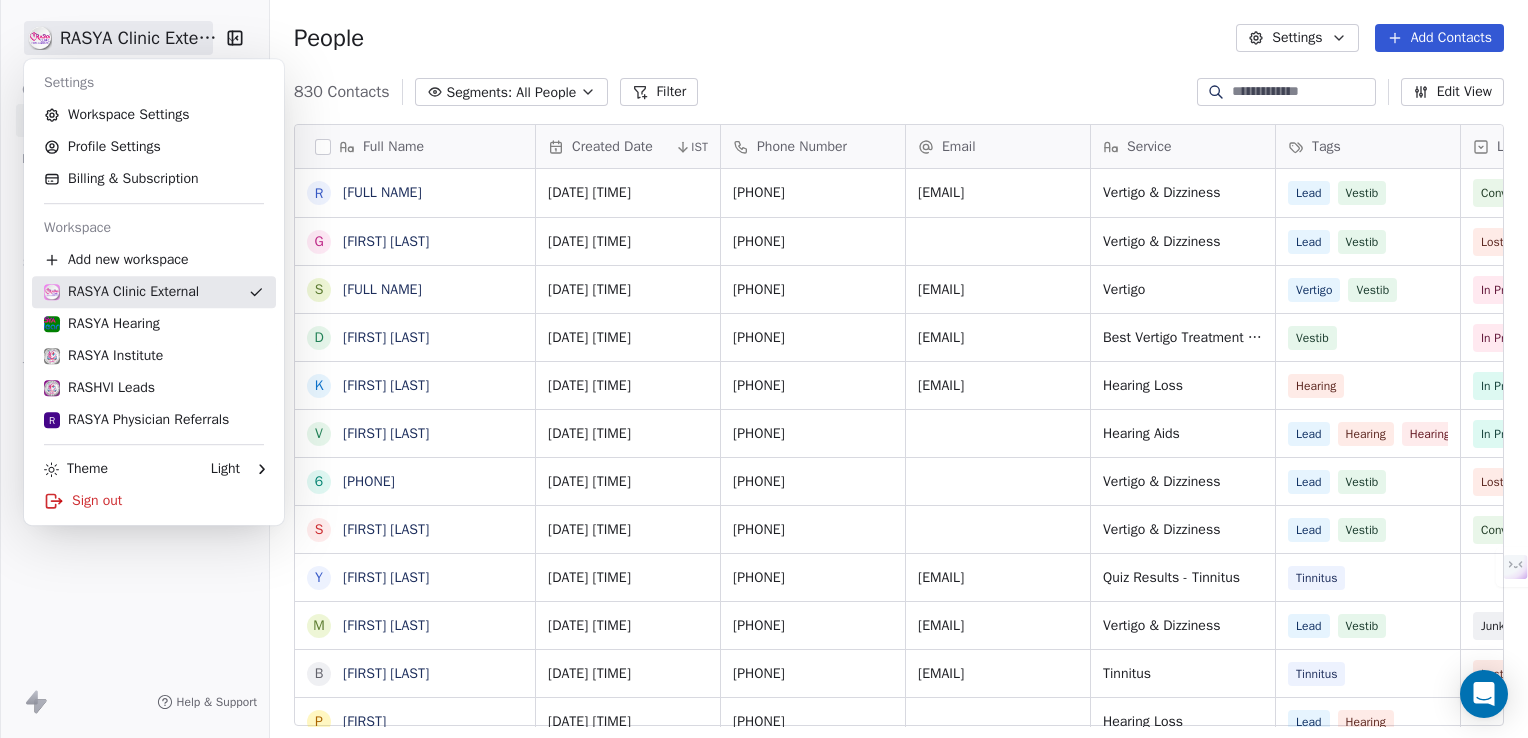 click on "RASYA Clinic External" at bounding box center (121, 292) 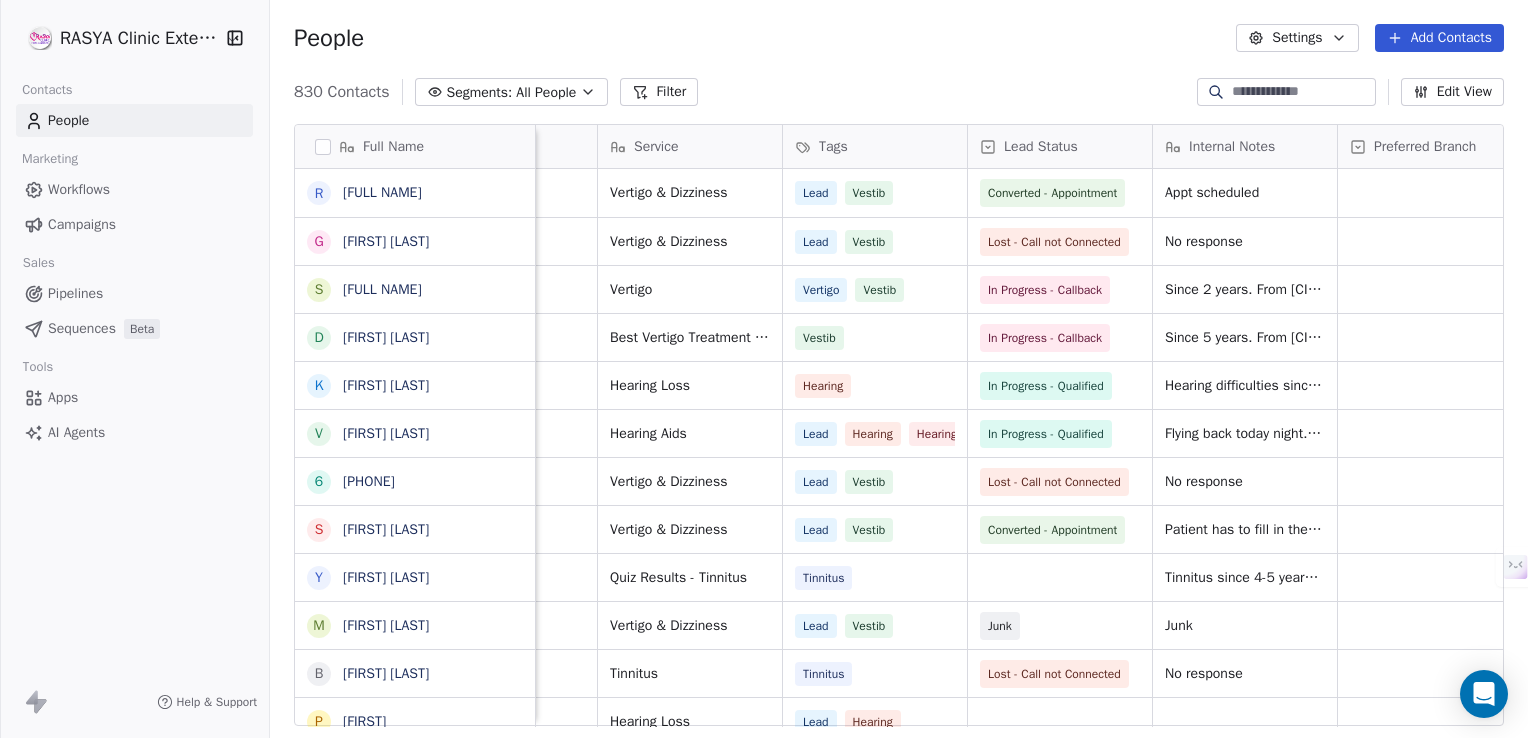 scroll, scrollTop: 0, scrollLeft: 488, axis: horizontal 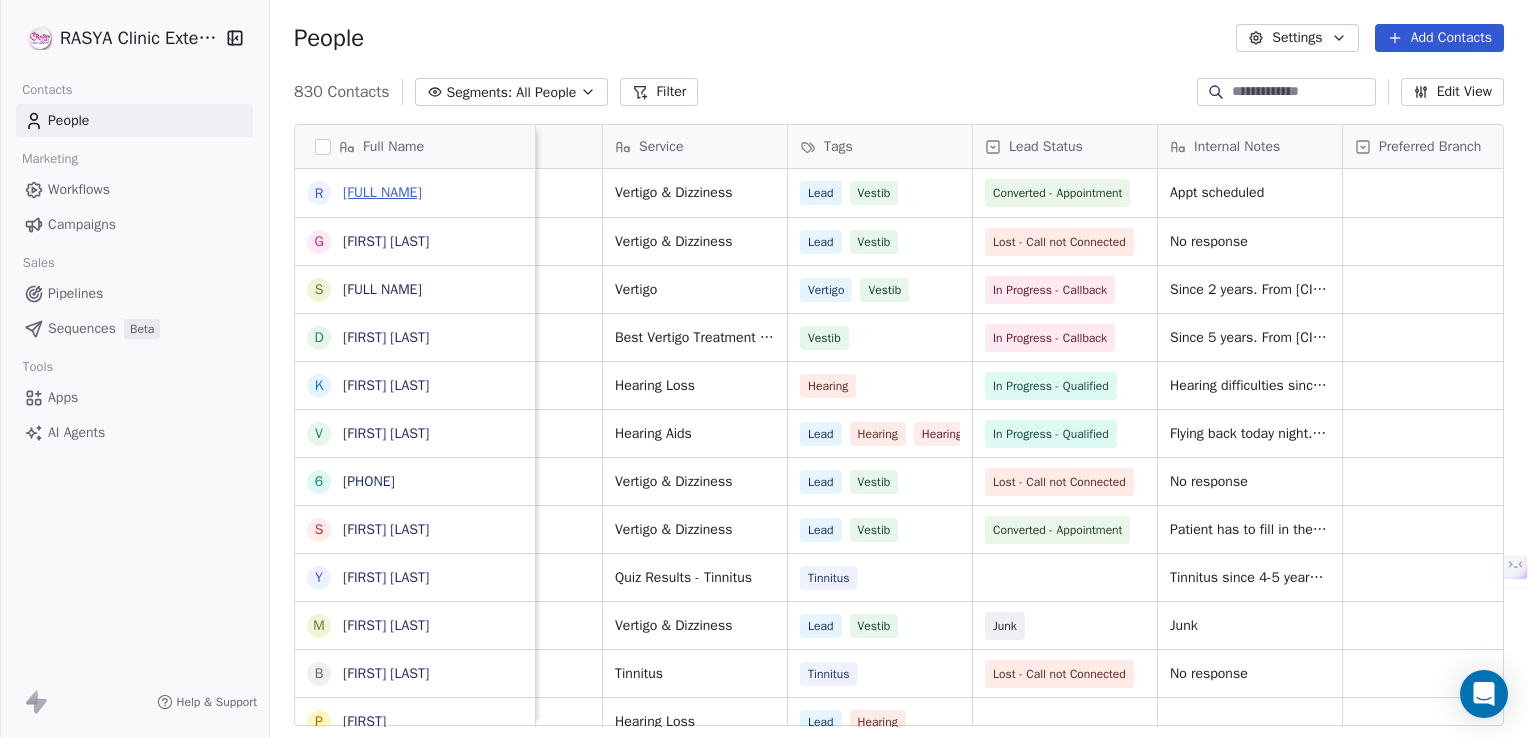click on "[FULL NAME]" at bounding box center [382, 192] 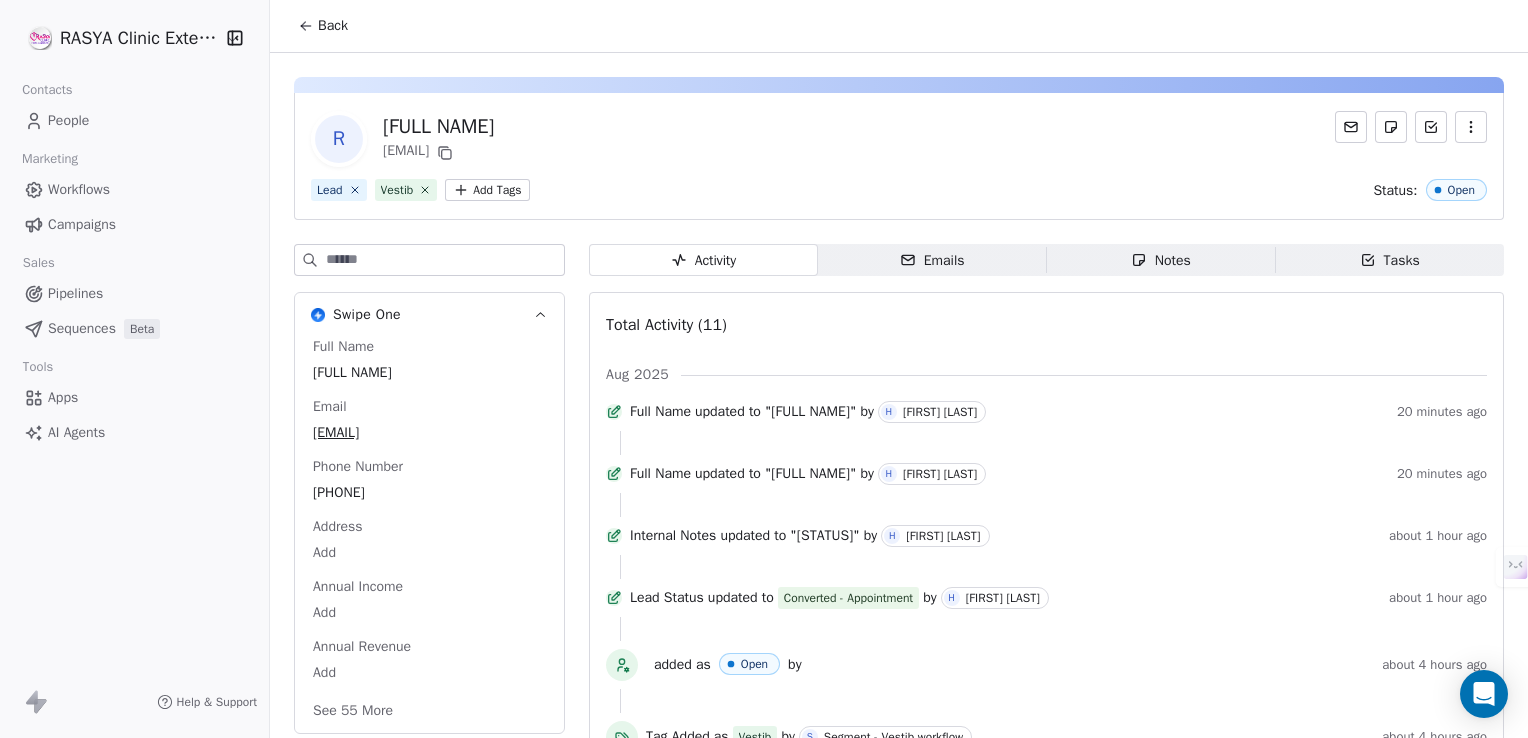 click on "Activity Activity Emails Emails   Notes   Notes Tasks Tasks Total Activity (11) Aug [YEAR] Full Name updated to "[FULL NAME]" by H [FIRST] [LAST]   20 minutes ago Full Name updated to "[FULL NAME]" by H [FIRST] [LAST]   20 minutes ago Internal Notes updated to "Appt scheduled" by H [FIRST] [LAST]   about 1 hour ago Lead Status updated to Converted - Appointment by H [FIRST] [LAST]   about 1 hour ago added as Open by   about 4 hours ago Tag Added as Vestib by S Segment - Vestib workflow   about 4 hours ago Email Verification Status updated to valid by   about 4 hours ago Entered a segment "Vestib"   about 4 hours ago Entered a segment "New Leads"   about 4 hours ago Tag Added as Lead by   about 4 hours ago Contact Created   about 4 hours ago" at bounding box center (1046, 684) 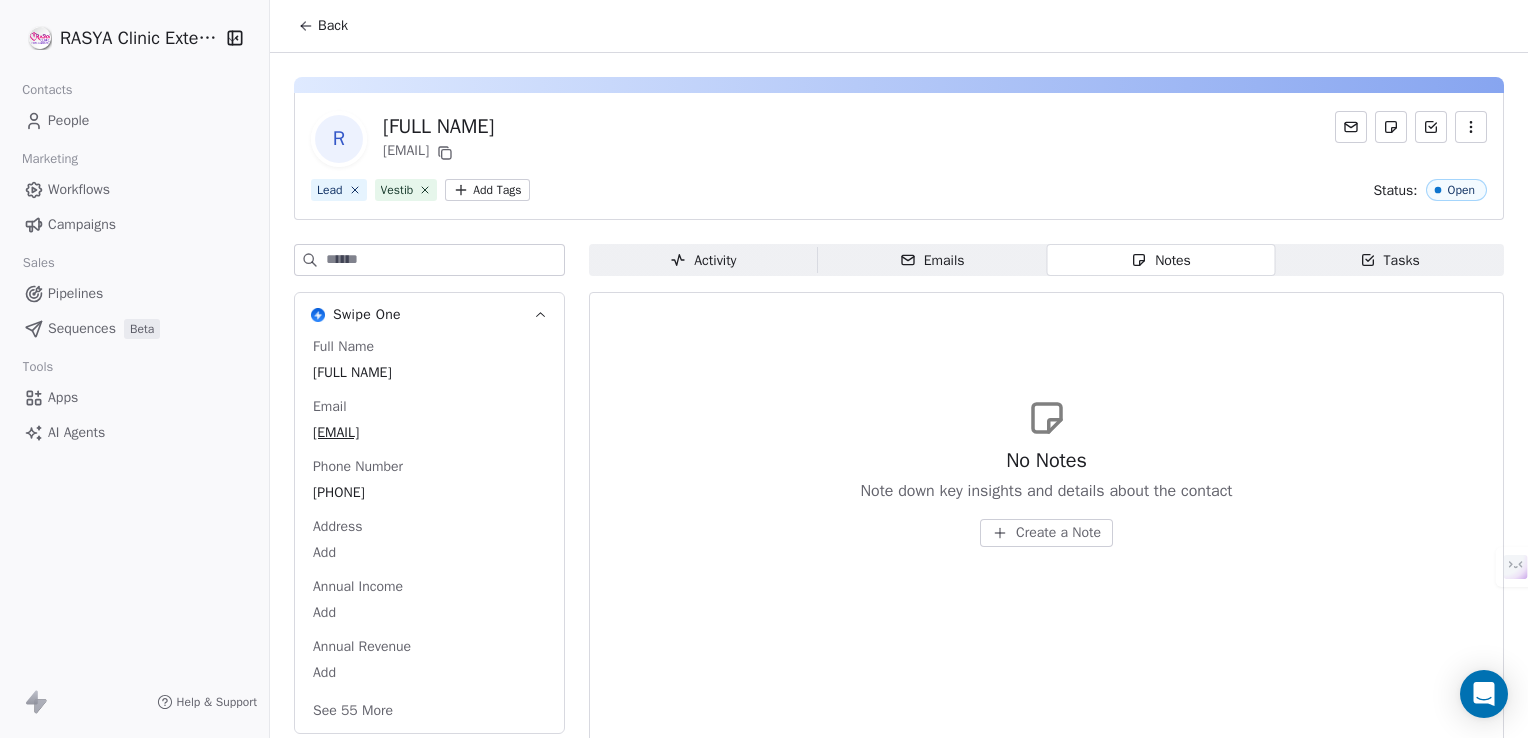 click on "Tasks" at bounding box center [1390, 260] 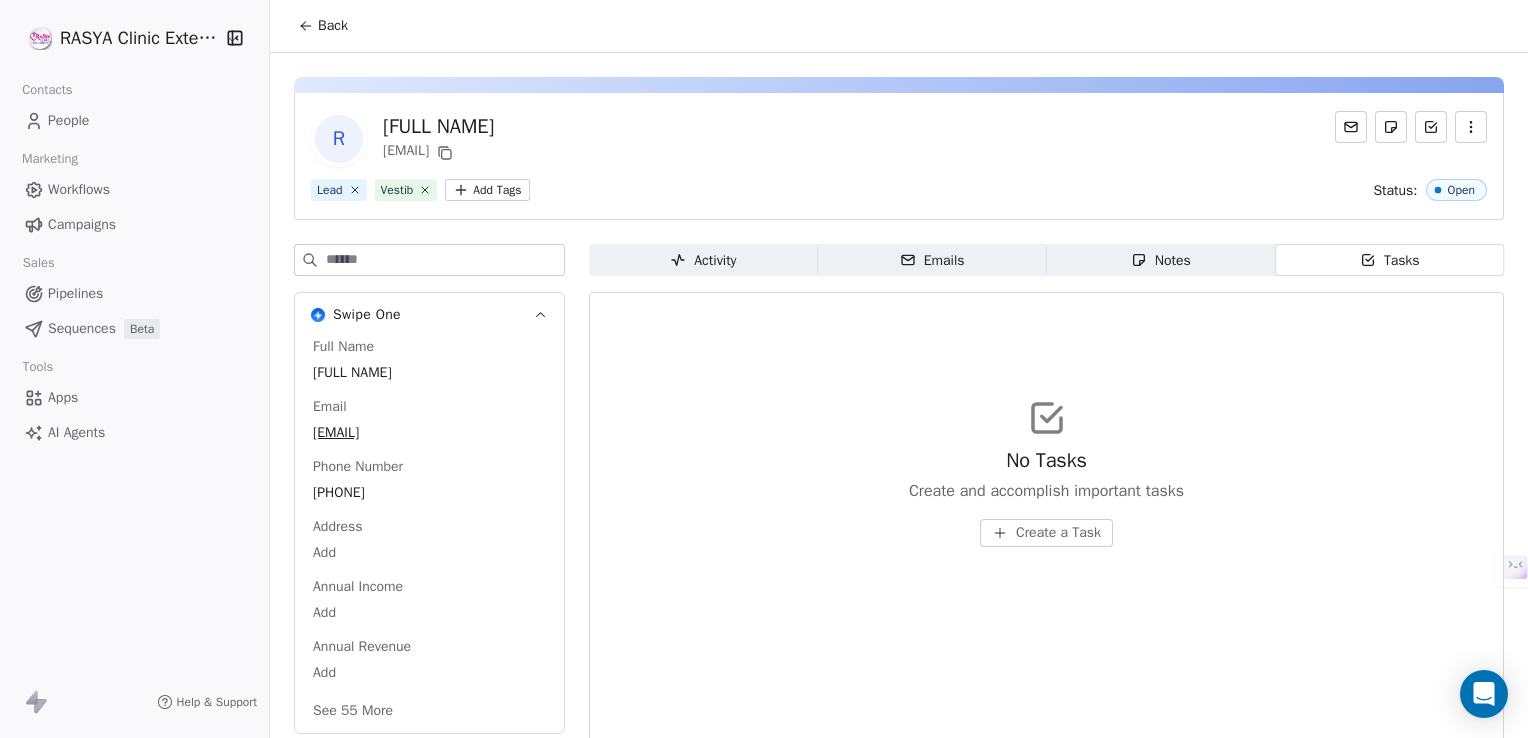 click on "Notes" at bounding box center (1161, 260) 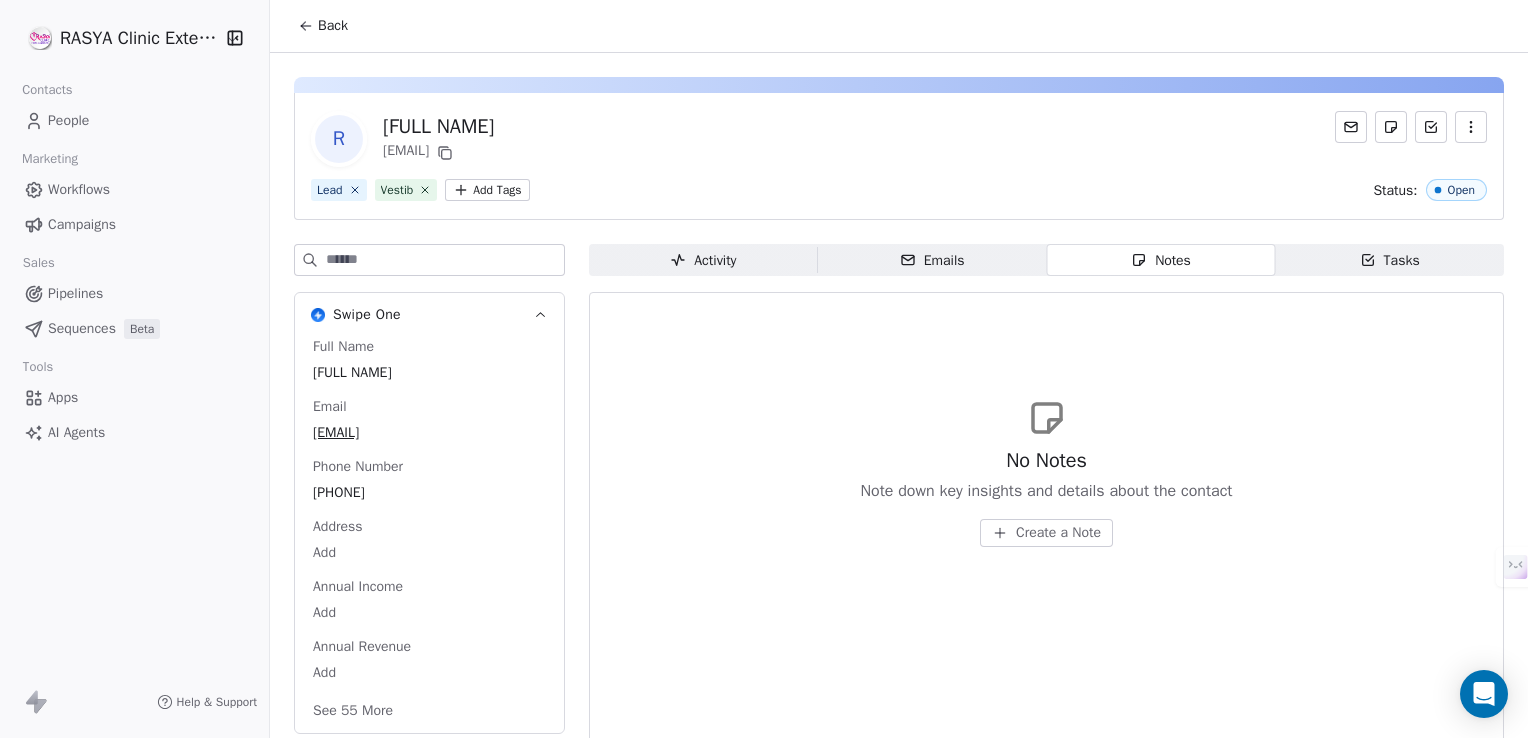 click on "Back" at bounding box center [899, 26] 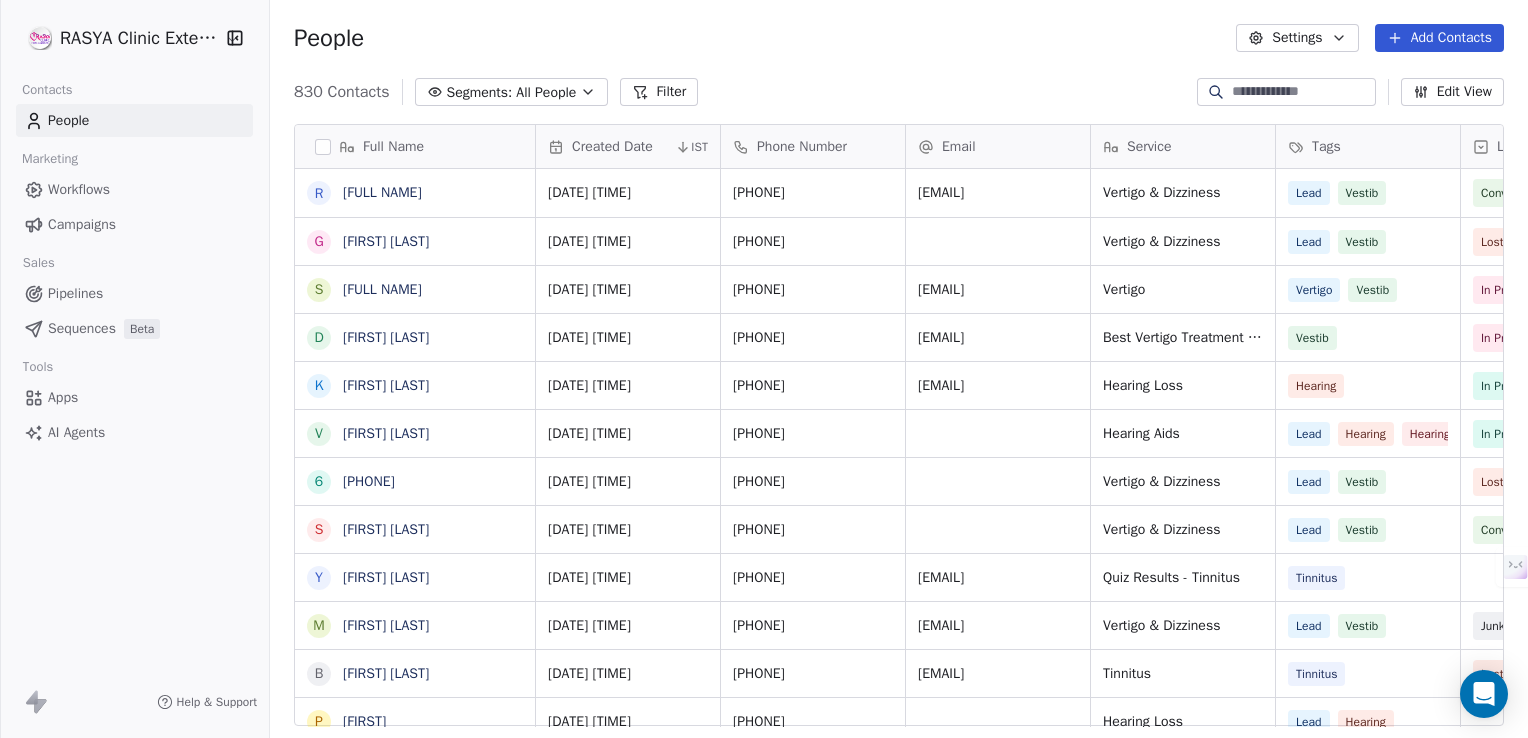 scroll, scrollTop: 16, scrollLeft: 16, axis: both 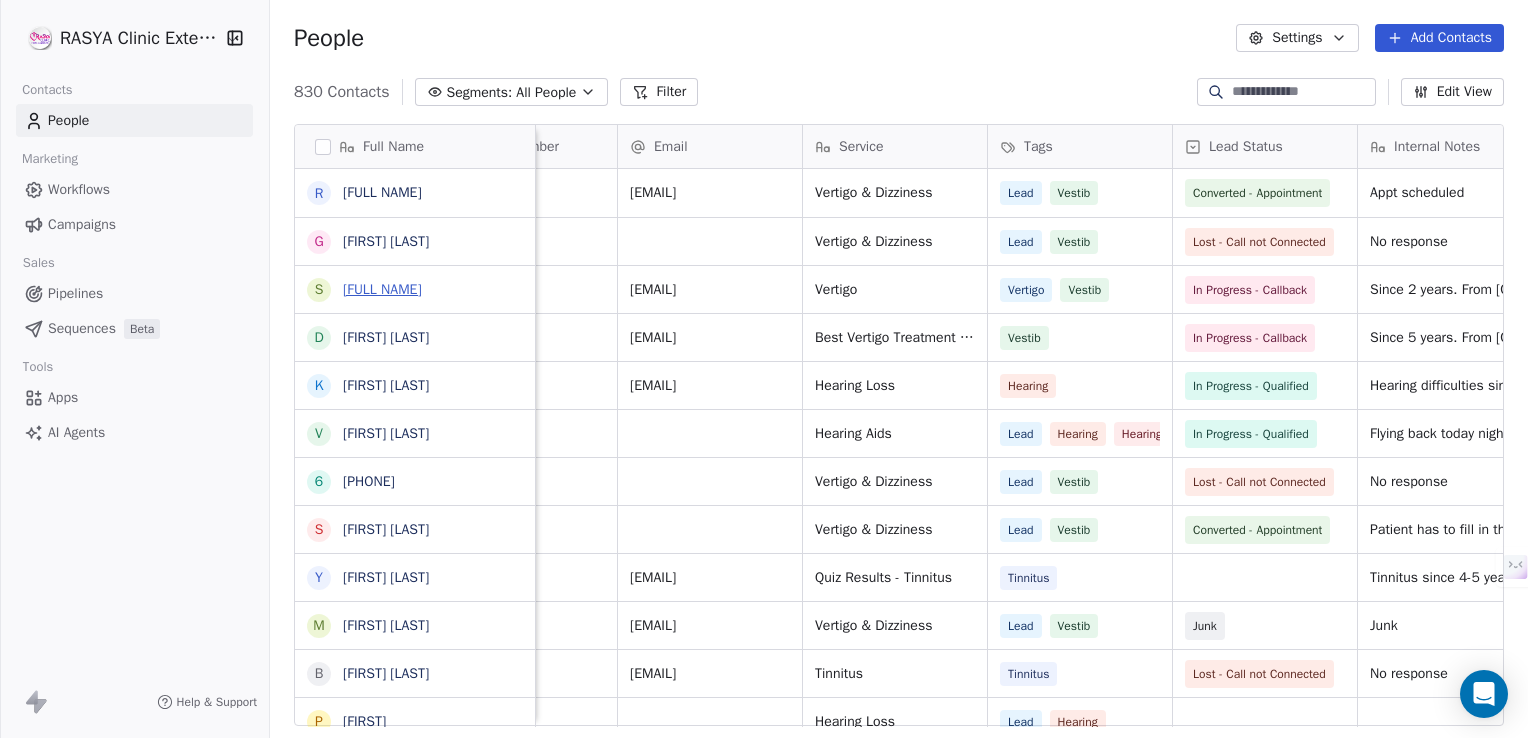 click on "[FULL NAME]" at bounding box center [382, 289] 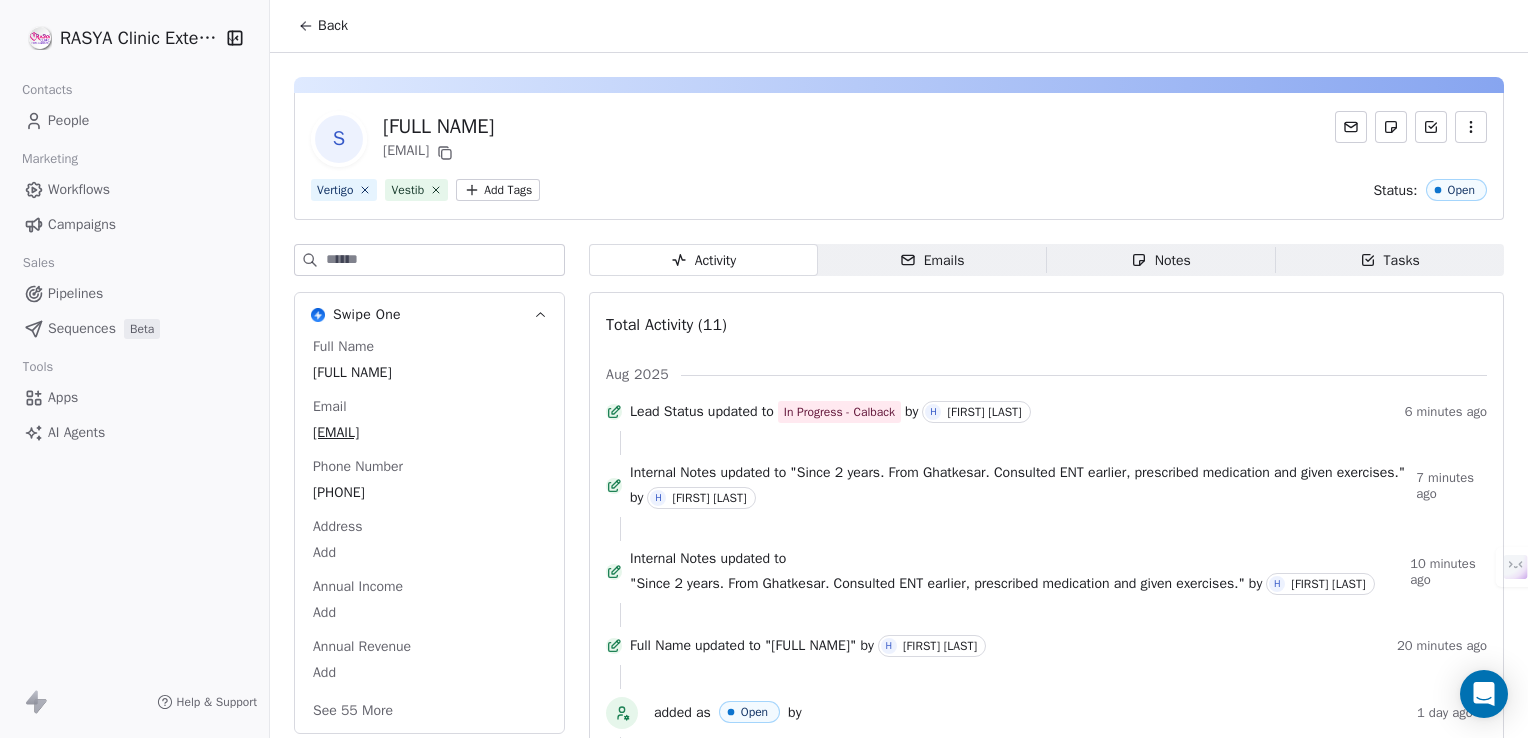 click on "Notes" at bounding box center (1161, 260) 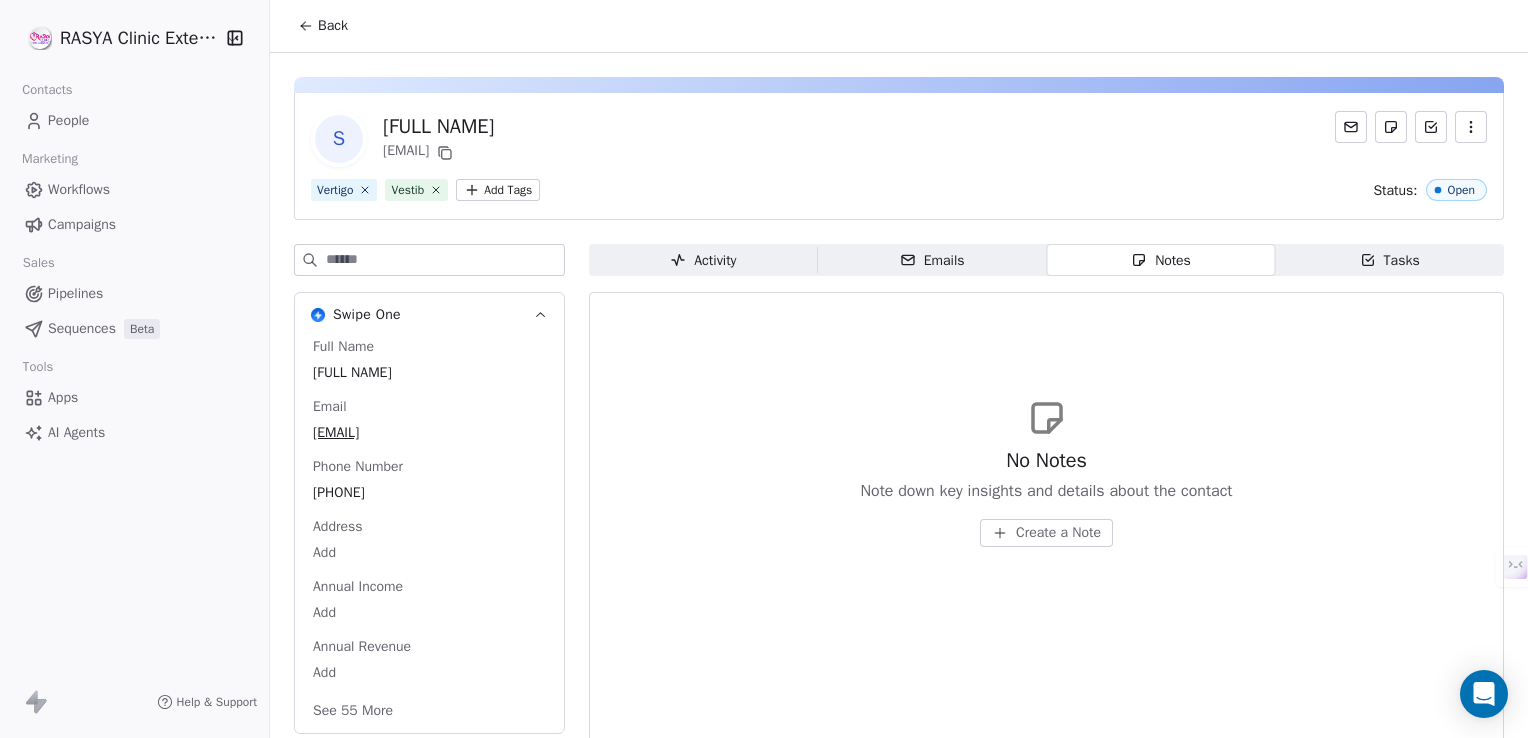 click on "Emails Emails" at bounding box center [932, 260] 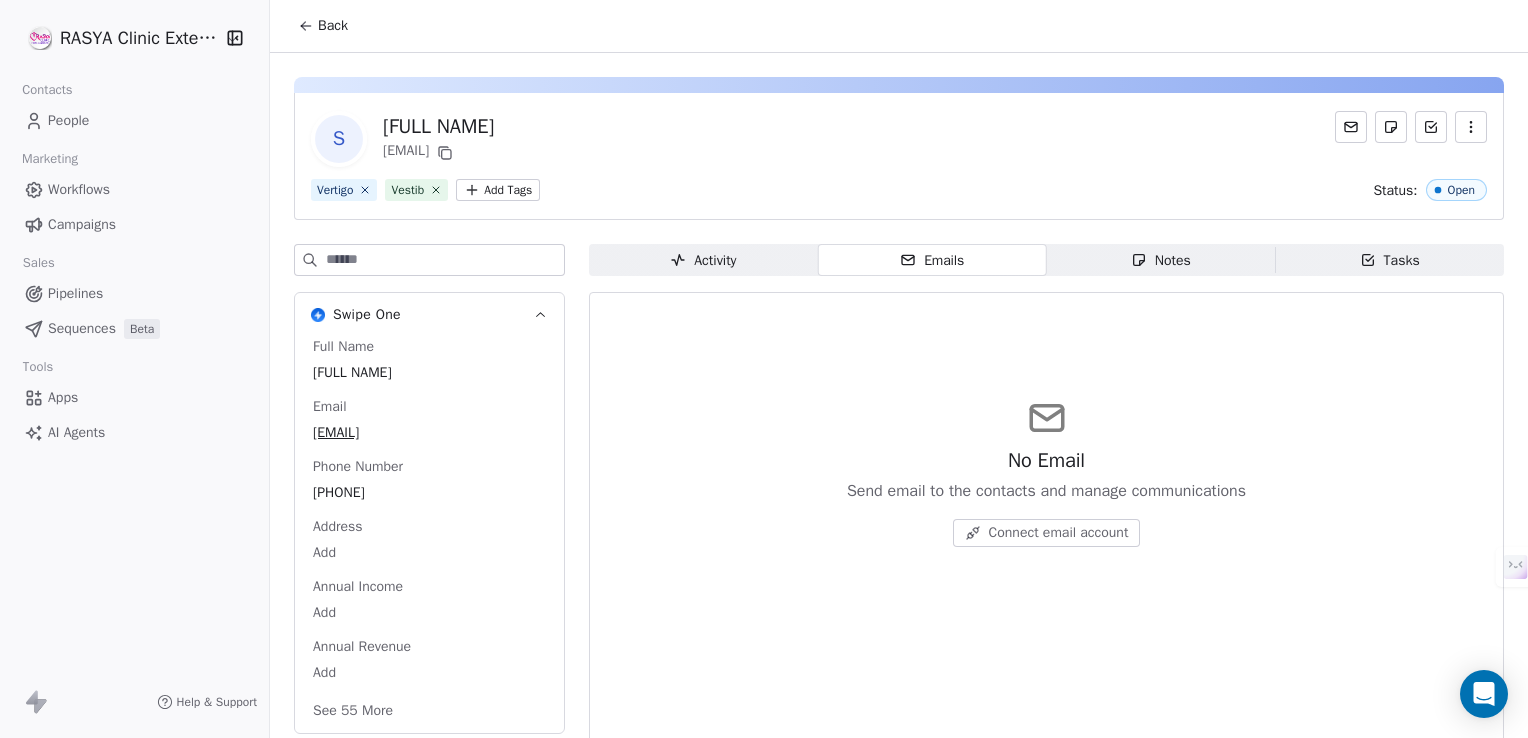 click on "Activity Activity" at bounding box center (703, 260) 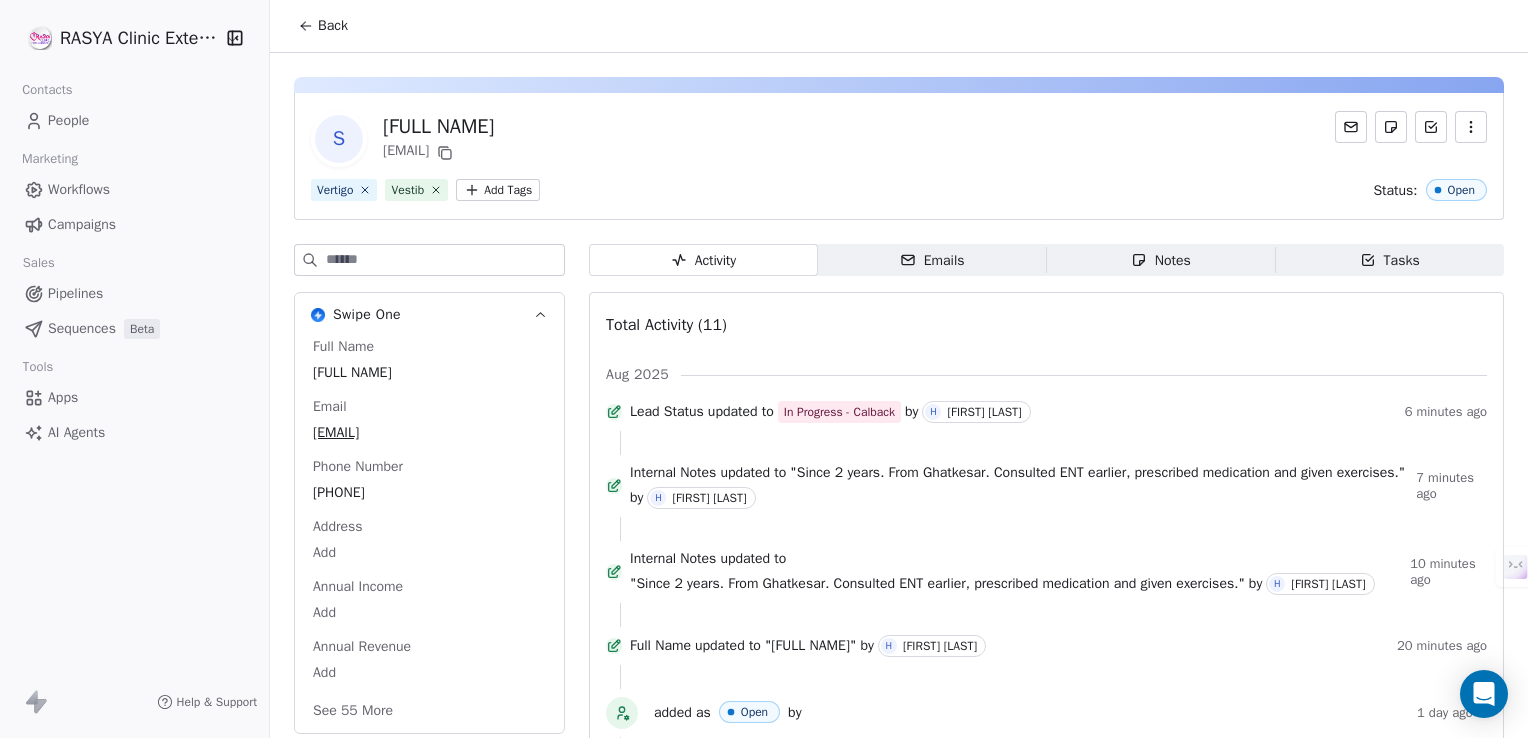 click on "Tasks" at bounding box center (1390, 260) 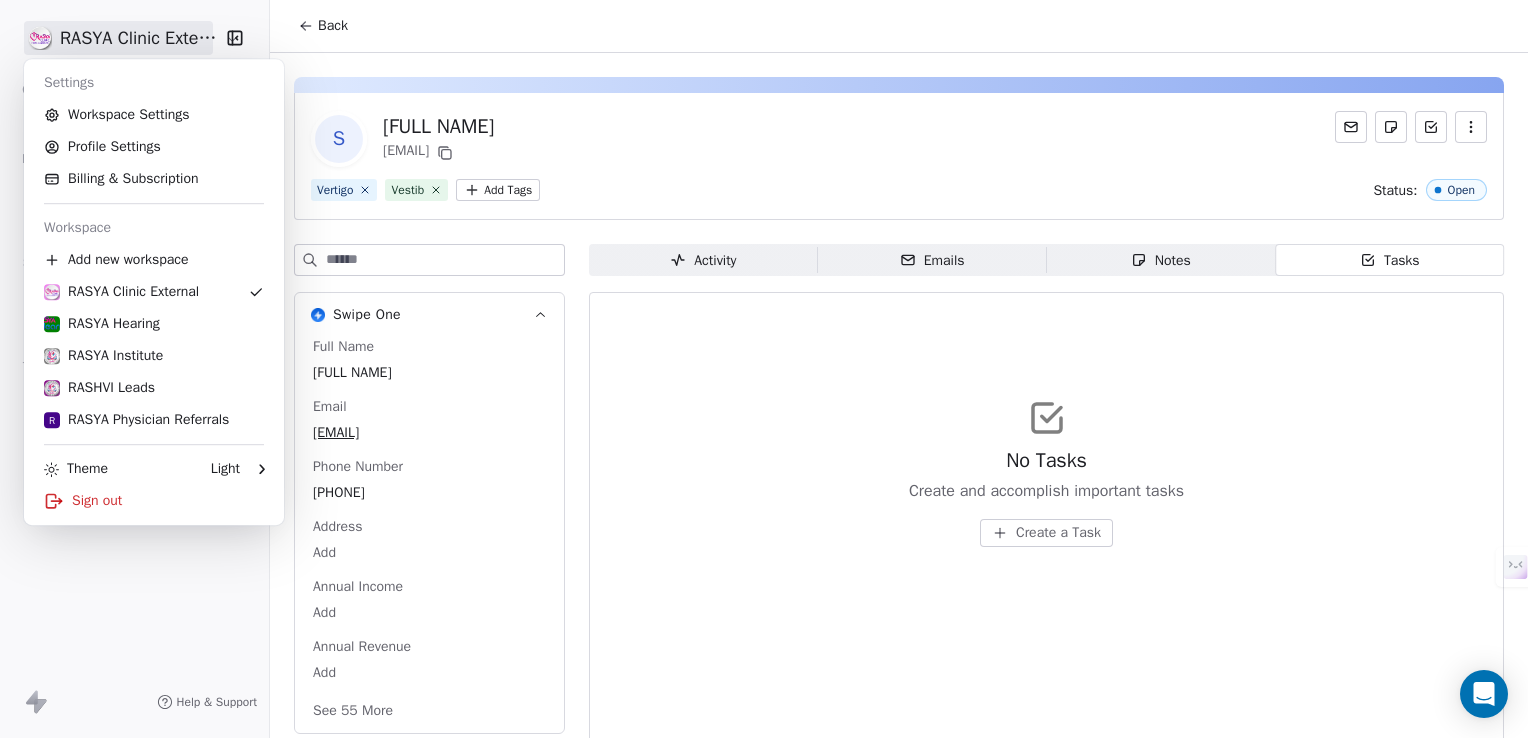 click on "RASYA Clinic External Contacts People Marketing Workflows Campaigns Sales Pipelines Sequences Beta Tools Apps AI Agents Help & Support Back S Swetha Ponna [EMAIL] Vertigo Vestib Add Tags Status: Open Swipe One Full Name Swetha Ponna Email [EMAIL] Phone Number [PHONE] Address Add Annual Income Add Annual Revenue Add See 55 More Activity Activity Emails Emails Notes Notes Tasks Tasks No Tasks Create and accomplish important tasks Create a Task Settings Workspace Settings Profile Settings Billing & Subscription Workspace Add new workspace RASYA Clinic External RASYA Hearing RASYA Institute RASHVI Leads R RASYA Physician Referrals Theme Light Sign out" at bounding box center (764, 369) 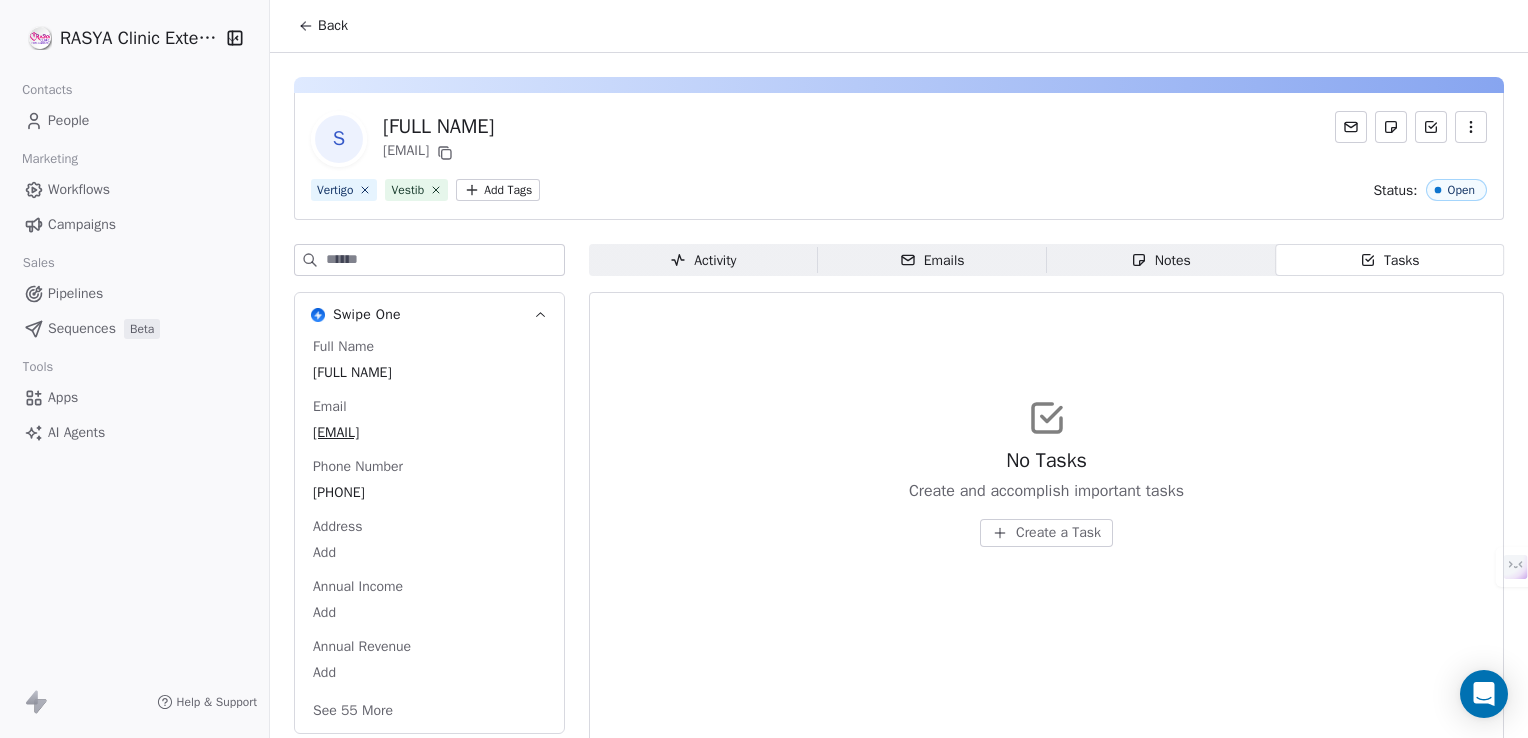 click on "RASYA Clinic External Contacts People Marketing Workflows Campaigns Sales Pipelines Sequences Beta Tools Apps AI Agents Help & Support Back S Swetha Ponna [EMAIL] Vertigo Vestib Add Tags Status: Open Swipe One Full Name Swetha Ponna Email [EMAIL] Phone Number [PHONE] Address Add Annual Income Add Annual Revenue Add See 55 More Activity Activity Emails Emails Notes Notes Tasks Tasks No Tasks Create and accomplish important tasks Create a Task" at bounding box center [764, 369] 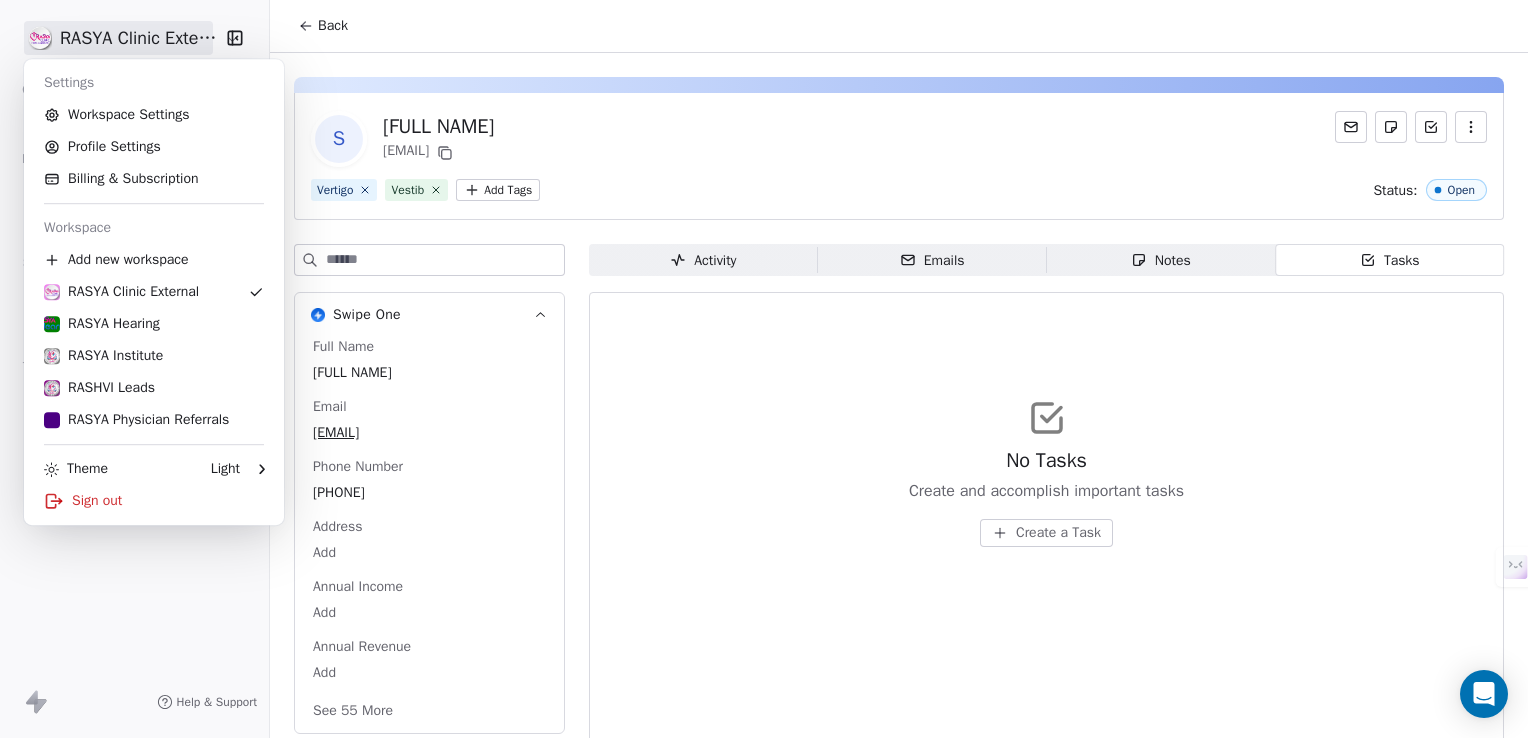 click on "RASYA Clinic External Contacts People Marketing Workflows Campaigns Sales Pipelines Sequences Beta Tools Apps AI Agents Help & Support Back S Swetha Ponna [EMAIL] Vertigo Vestib  Add Tags Status:  Open Swipe One Full Name Swetha Ponna Email [EMAIL] Phone Number [PHONE] Address Add Annual Income Add Annual Revenue Add See   55   More   Activity Activity Emails Emails   Notes   Notes Tasks Tasks No Tasks Create and accomplish important tasks   Create a Task
Settings Workspace Settings Profile Settings Billing & Subscription   Workspace Add new workspace RASYA Clinic External RASYA Hearing RASYA Institute RASHVI Leads RASYA Physician Referrals Theme Light Sign out" at bounding box center [764, 369] 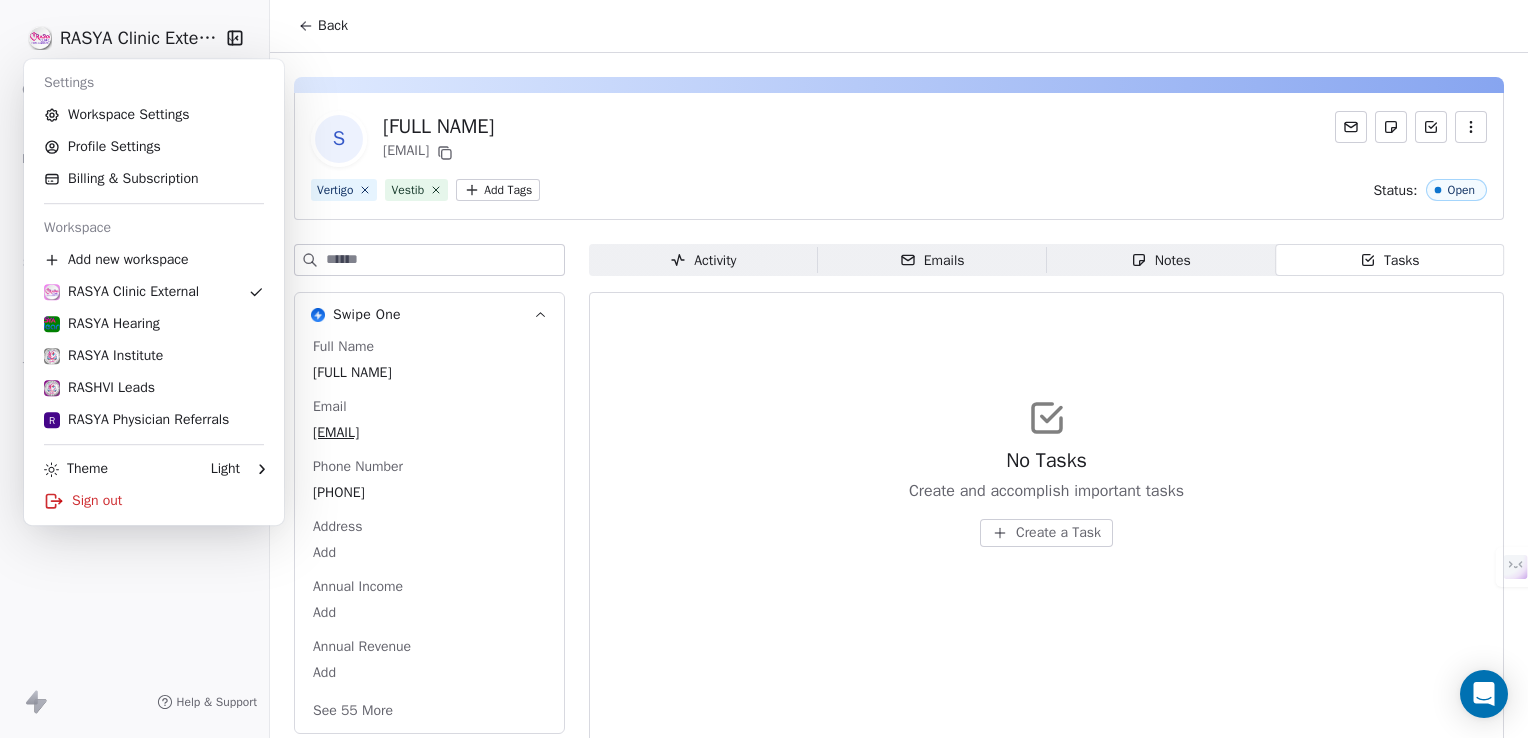 click on "RASYA Clinic External Contacts People Marketing Workflows Campaigns Sales Pipelines Sequences Beta Tools Apps AI Agents Help & Support Back S Swetha Ponna [EMAIL] Vertigo Vestib Add Tags Status: Open Swipe One Full Name Swetha Ponna Email [EMAIL] Phone Number [PHONE] Address Add Annual Income Add Annual Revenue Add See 55 More Activity Activity Emails Emails Notes Notes Tasks Tasks No Tasks Create and accomplish important tasks Create a Task Settings Workspace Settings Profile Settings Billing & Subscription Workspace Add new workspace RASYA Clinic External RASYA Hearing RASYA Institute RASHVI Leads R RASYA Physician Referrals Theme Light Sign out" at bounding box center [764, 369] 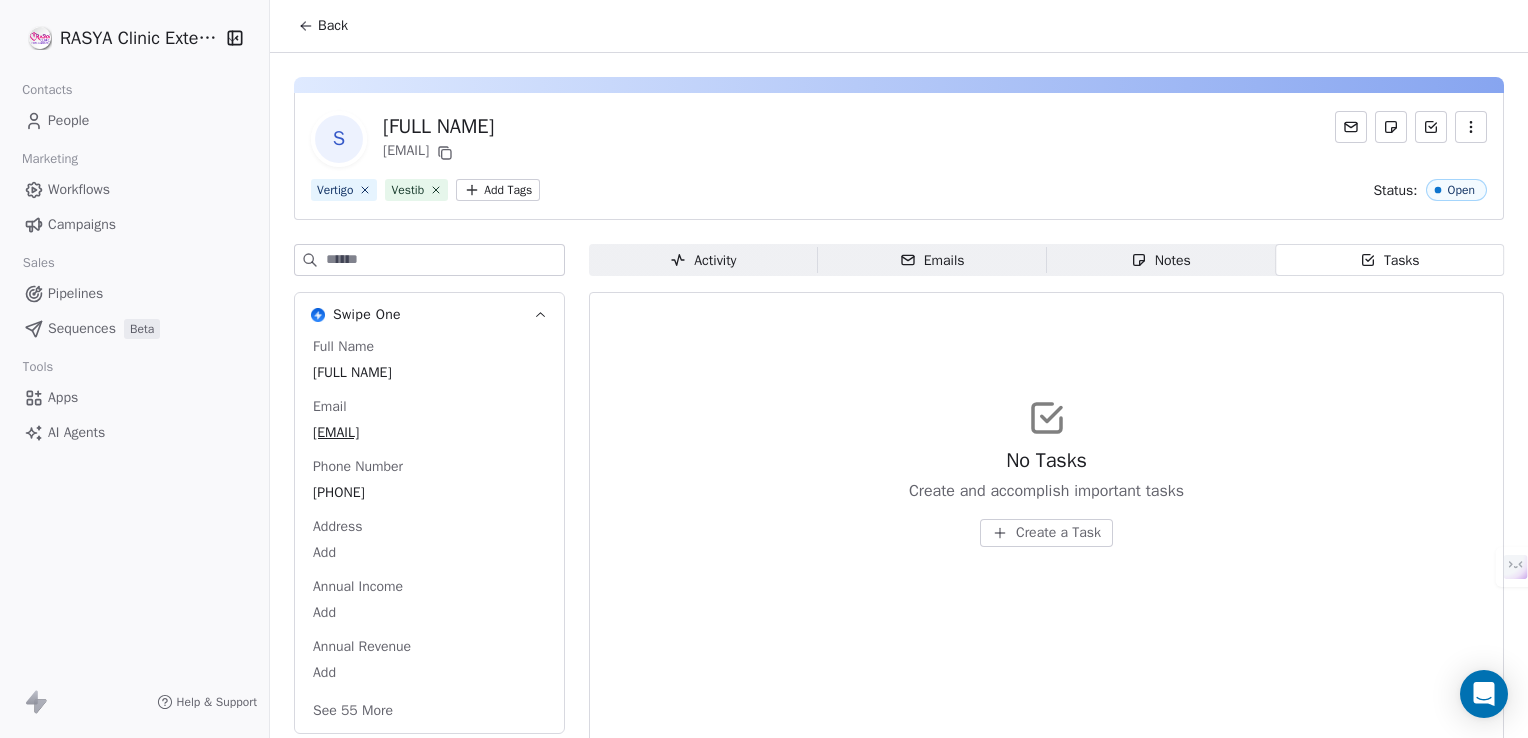 click on "People" at bounding box center [134, 120] 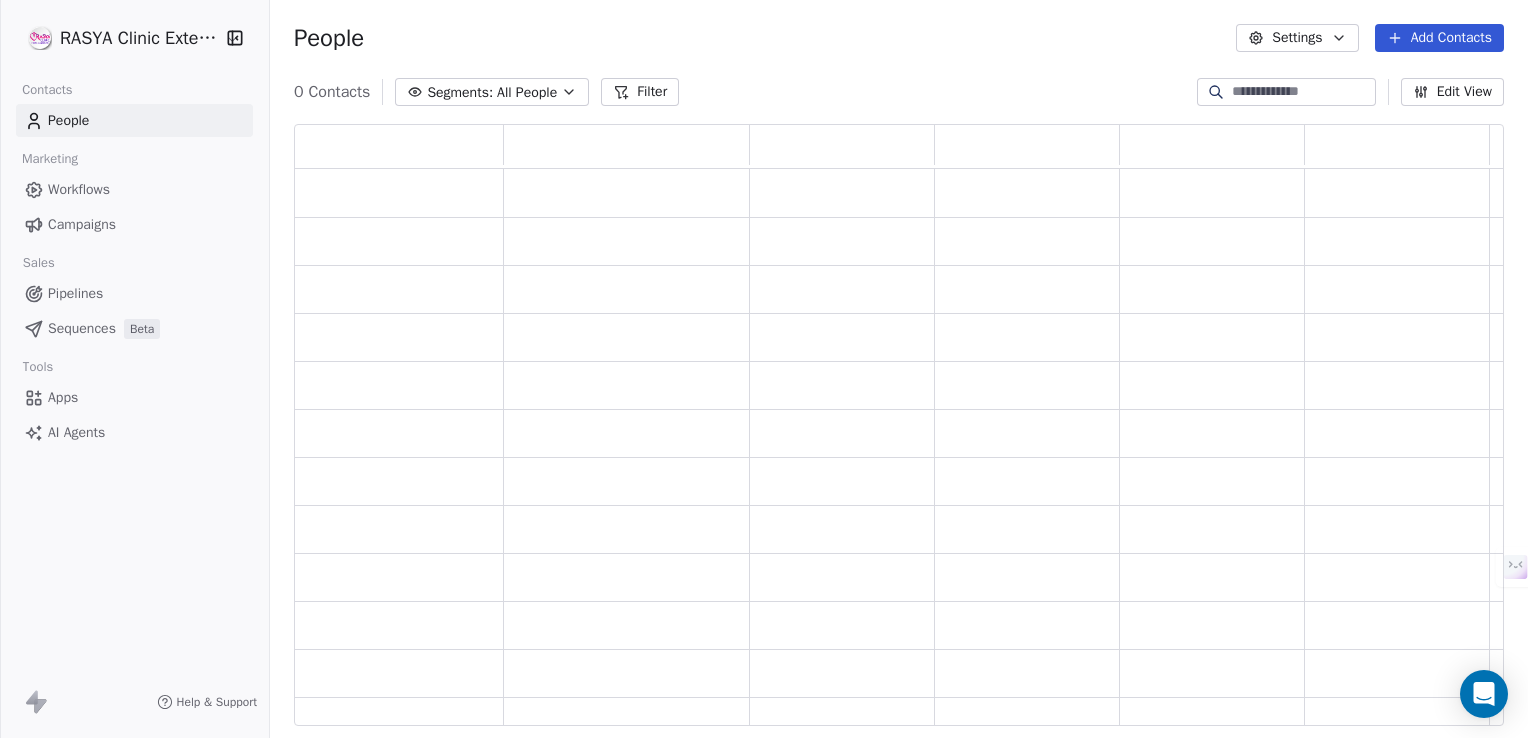scroll, scrollTop: 16, scrollLeft: 16, axis: both 